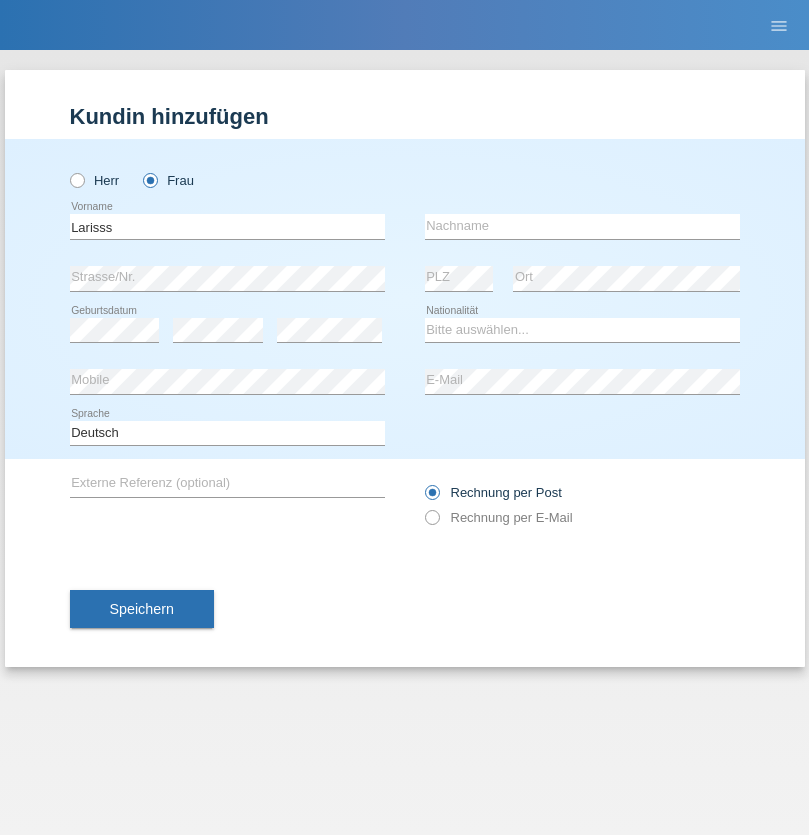 scroll, scrollTop: 0, scrollLeft: 0, axis: both 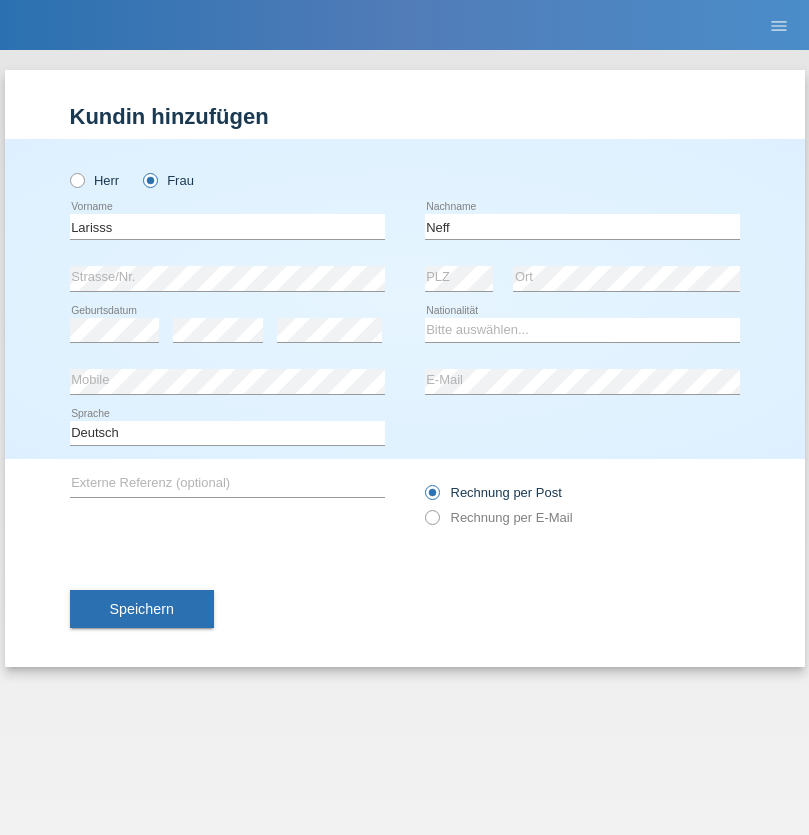 type on "Neff" 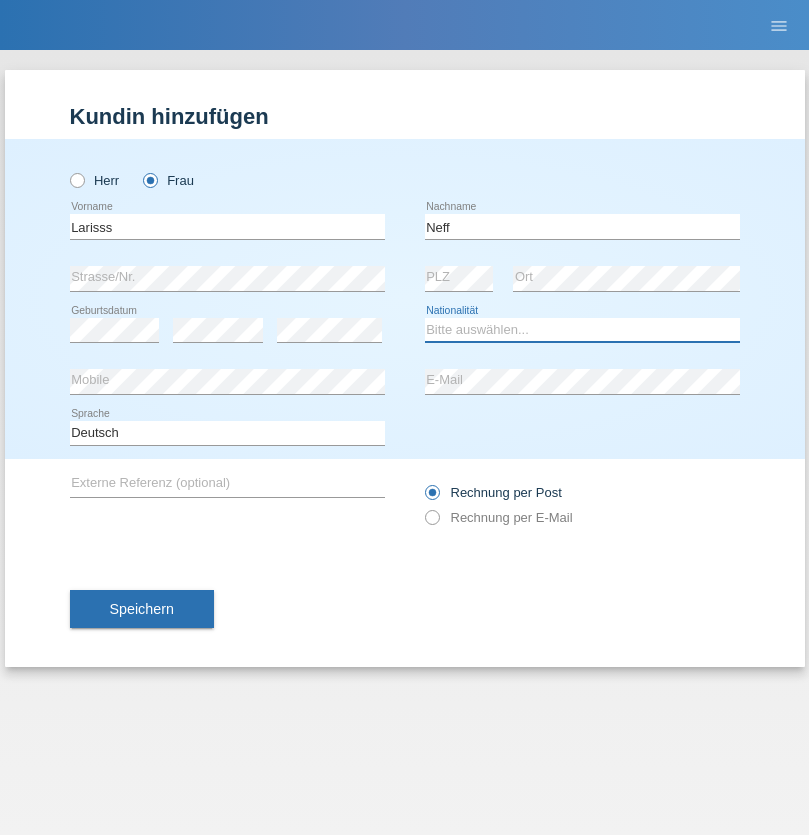 select on "CH" 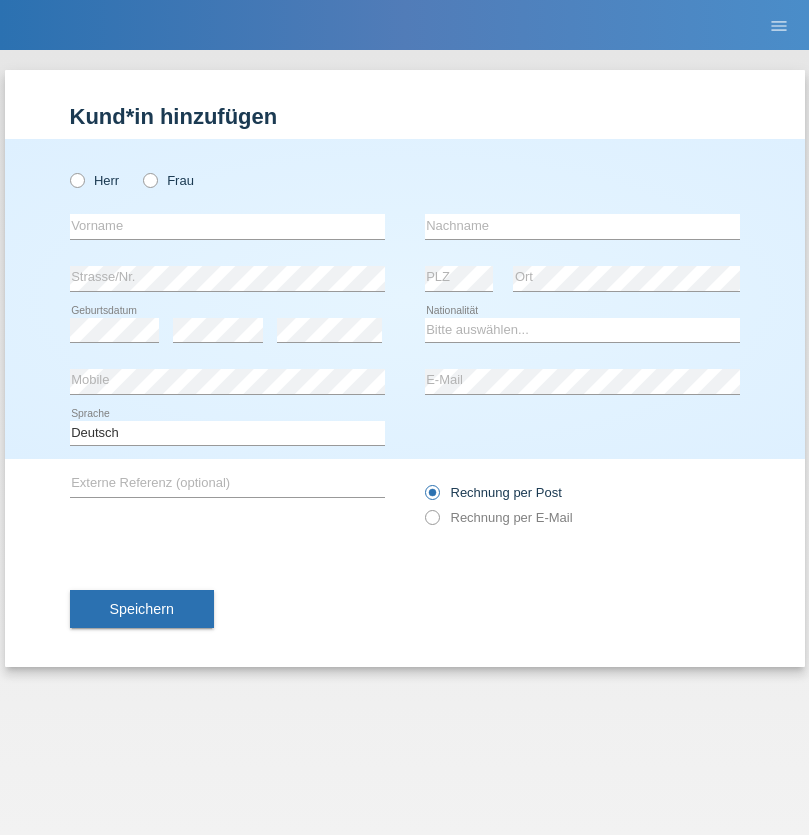 scroll, scrollTop: 0, scrollLeft: 0, axis: both 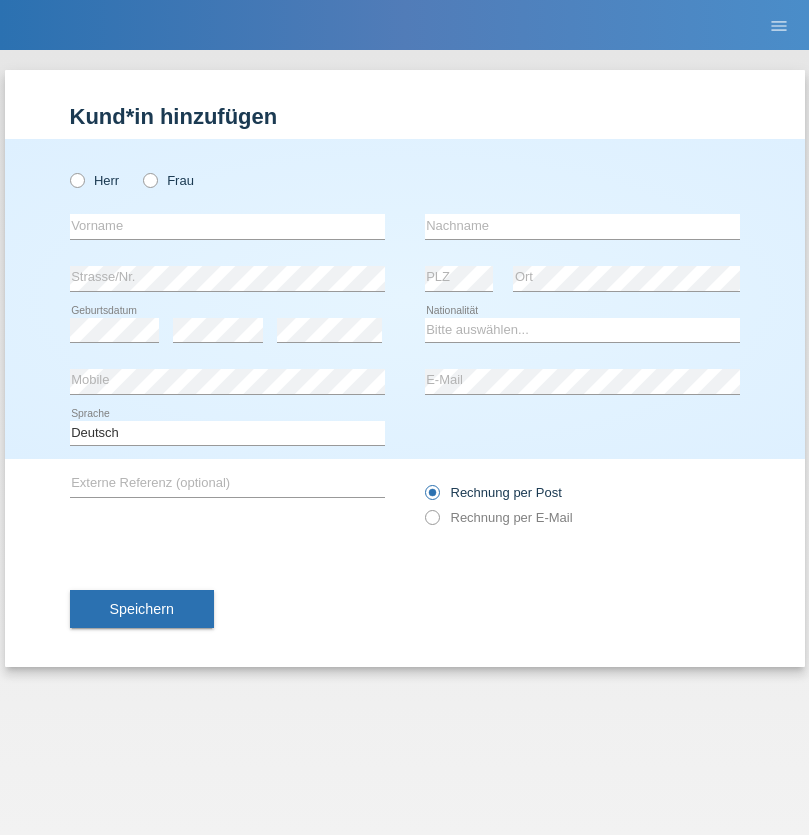 radio on "true" 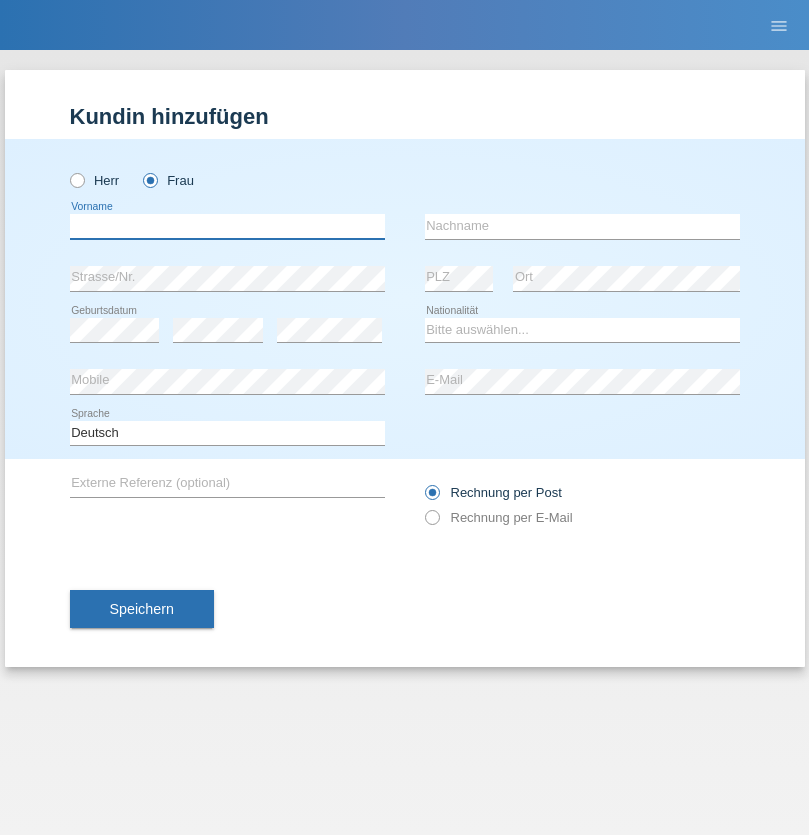 click at bounding box center (227, 226) 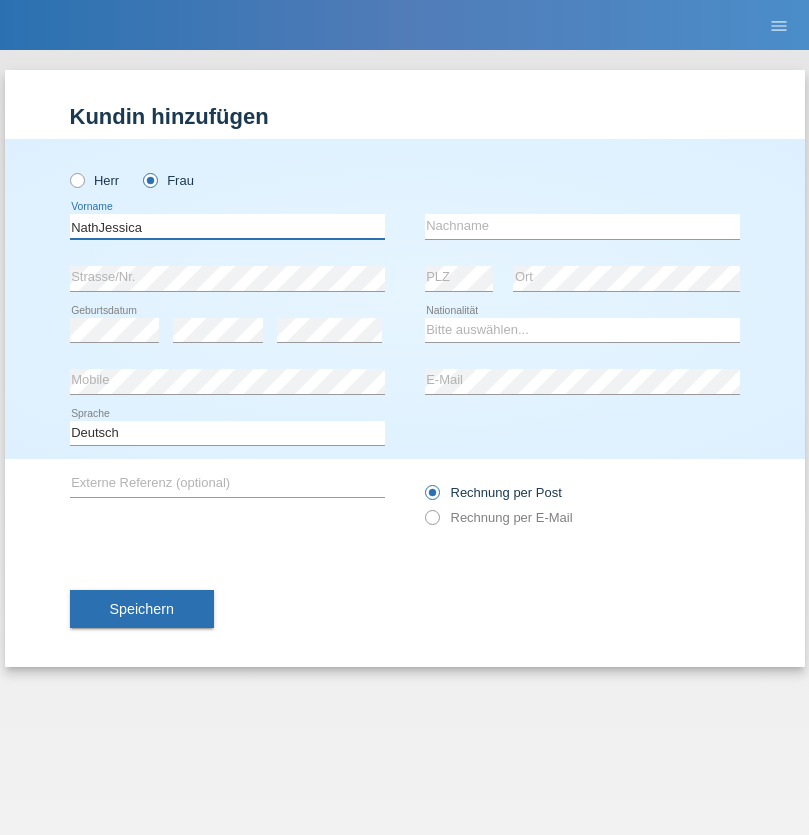 type on "NathJessica" 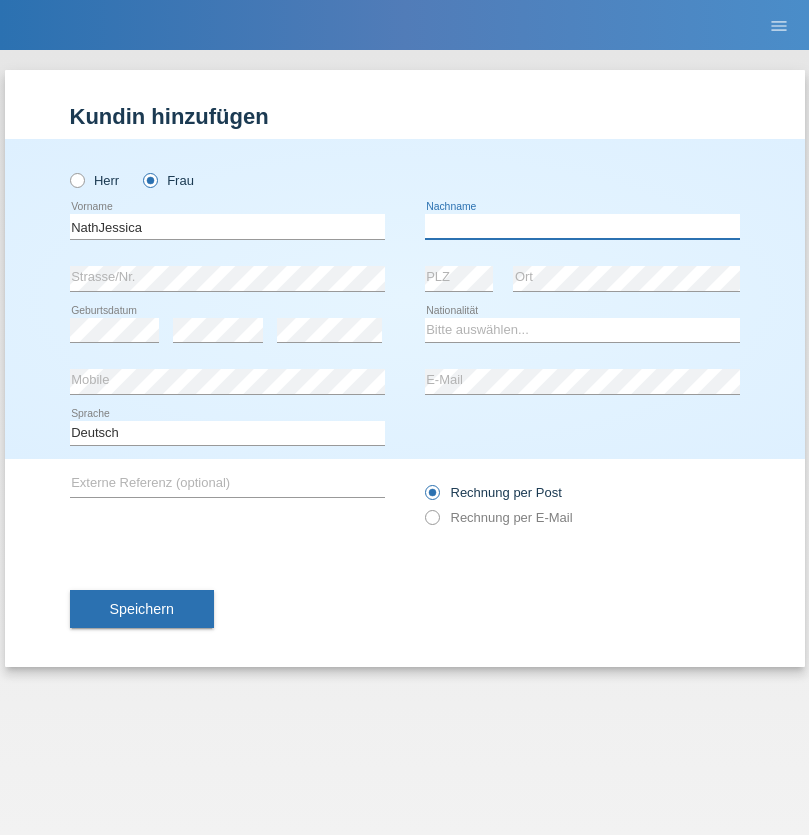 click at bounding box center [582, 226] 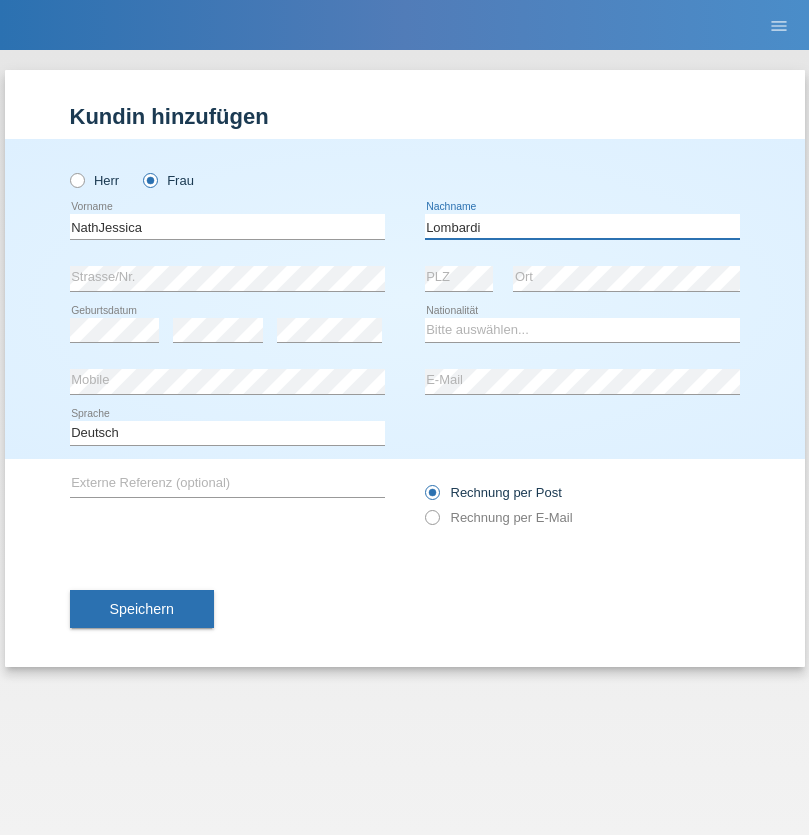 type on "Lombardi" 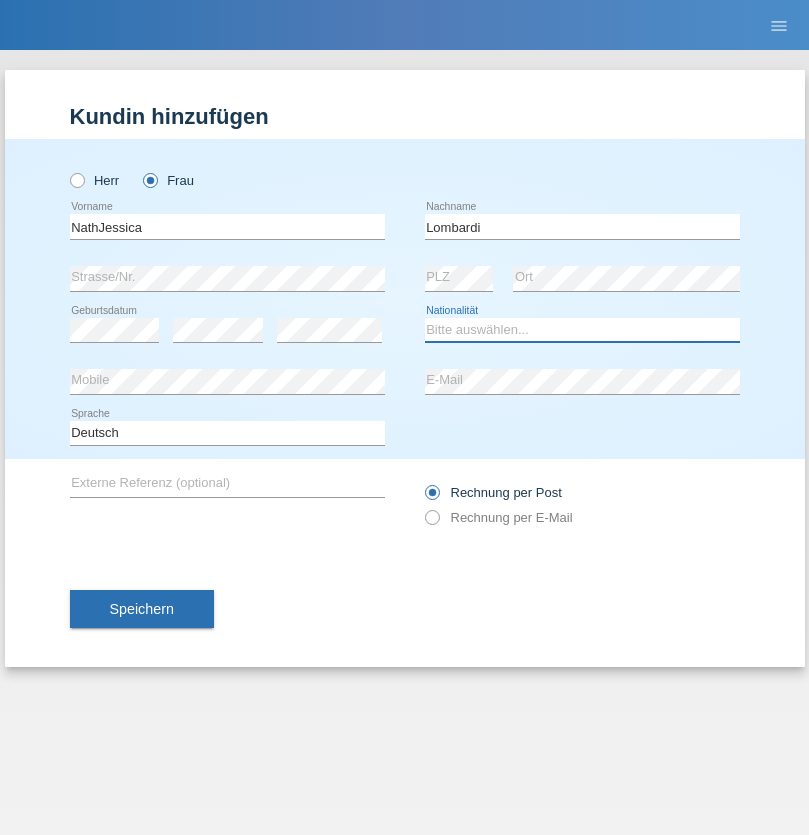 select on "CH" 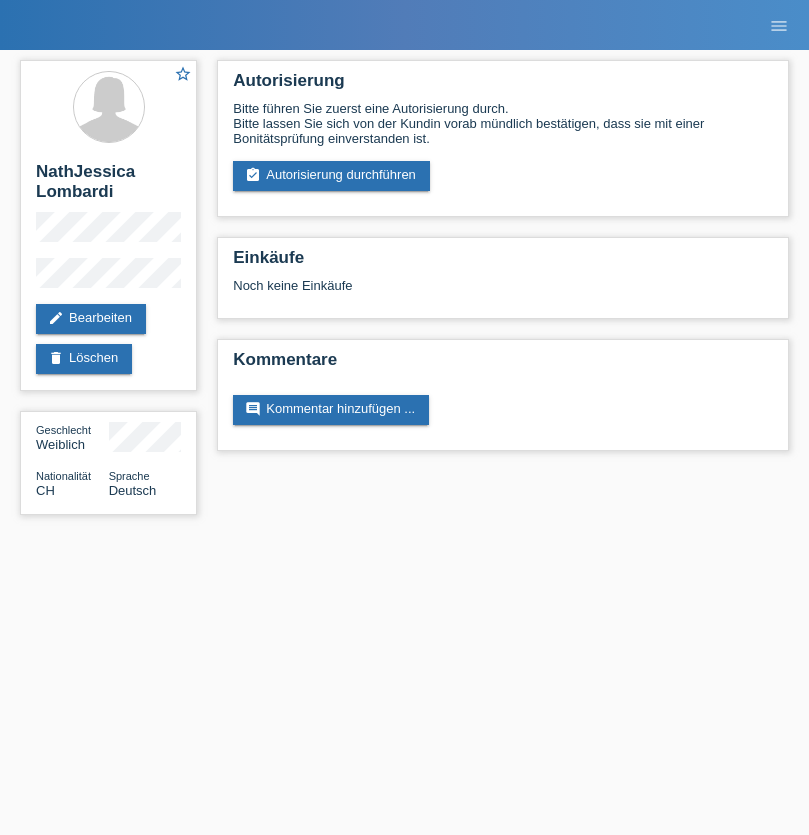scroll, scrollTop: 0, scrollLeft: 0, axis: both 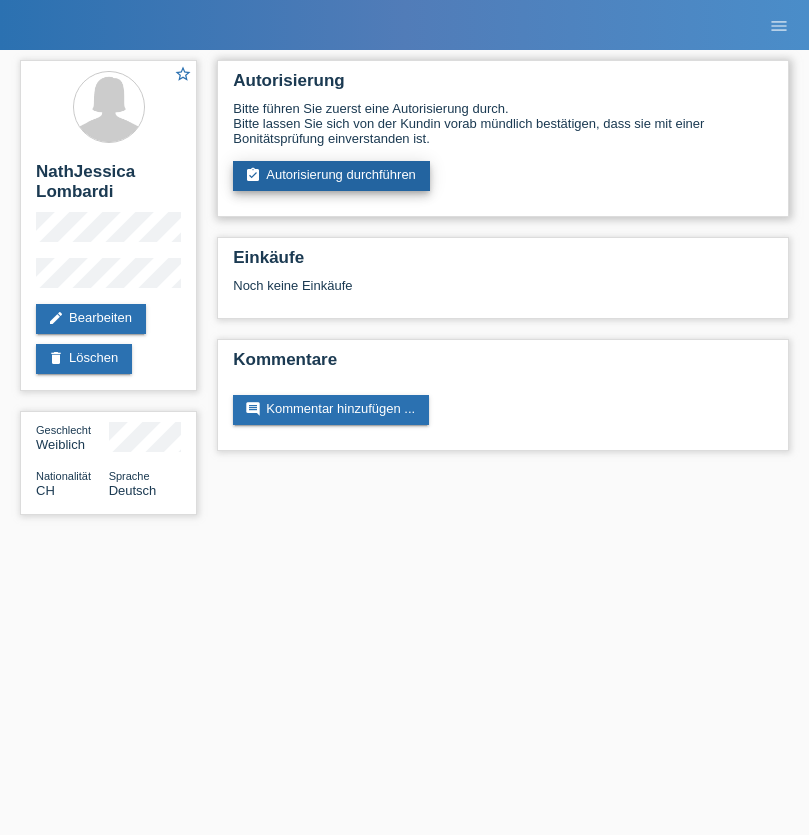 click on "assignment_turned_in  Autorisierung durchführen" at bounding box center (331, 176) 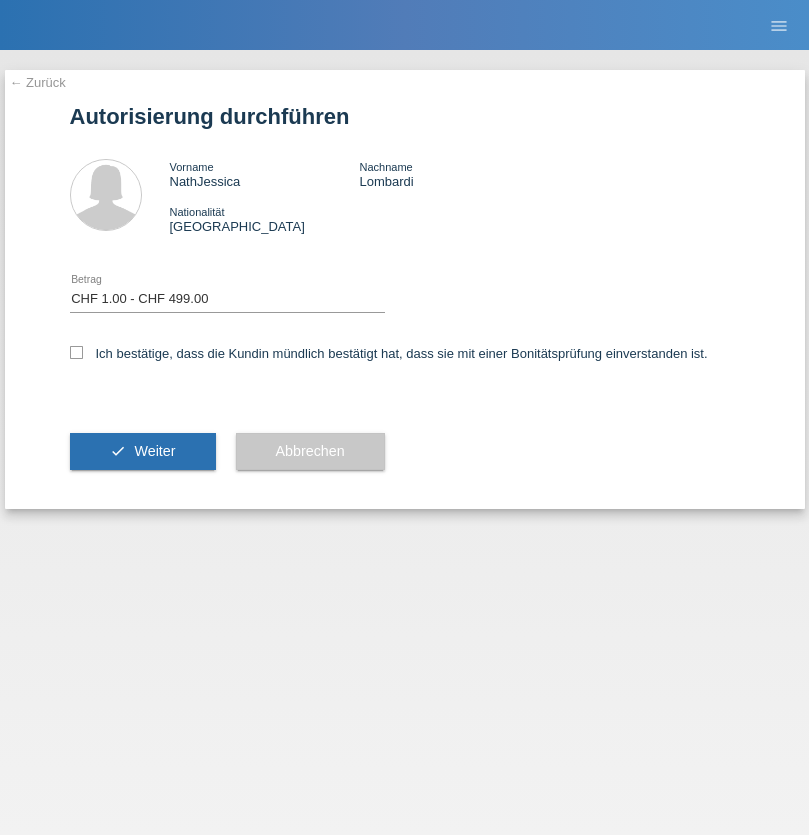 select on "1" 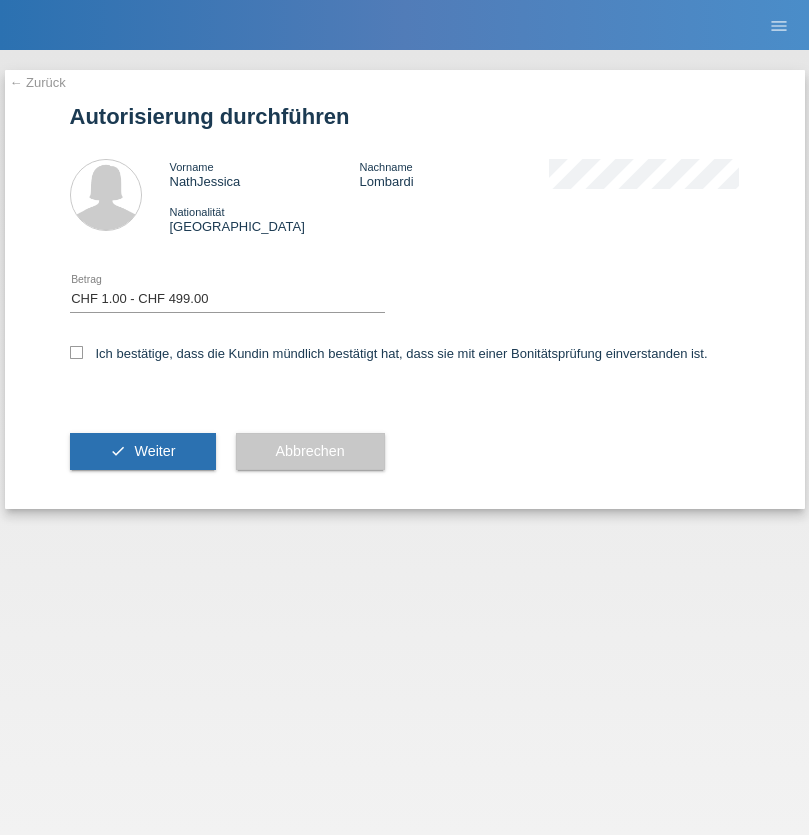 scroll, scrollTop: 0, scrollLeft: 0, axis: both 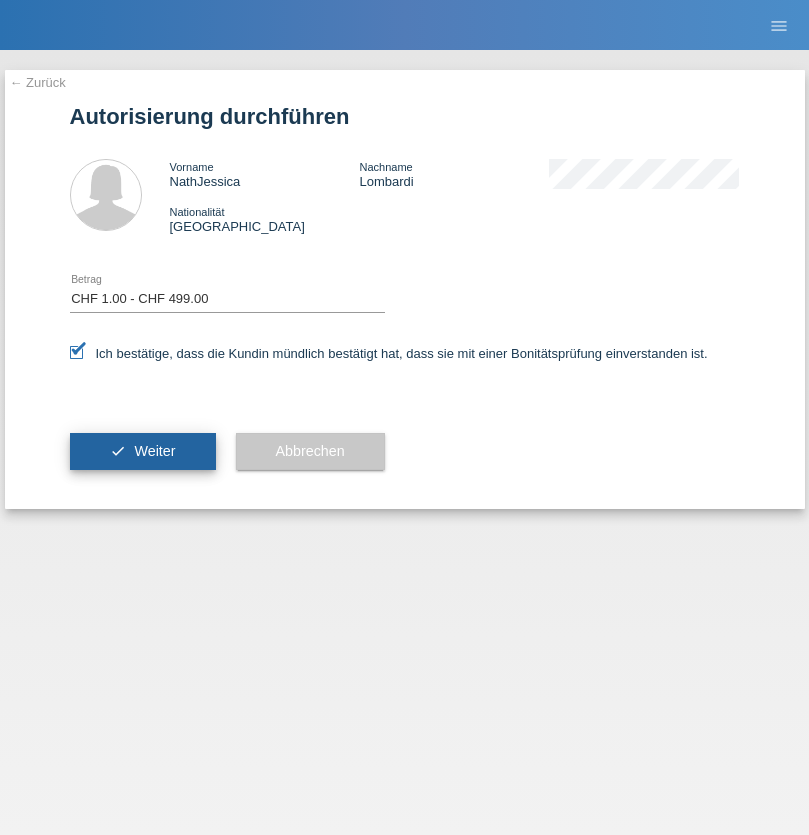 click on "Weiter" at bounding box center (154, 451) 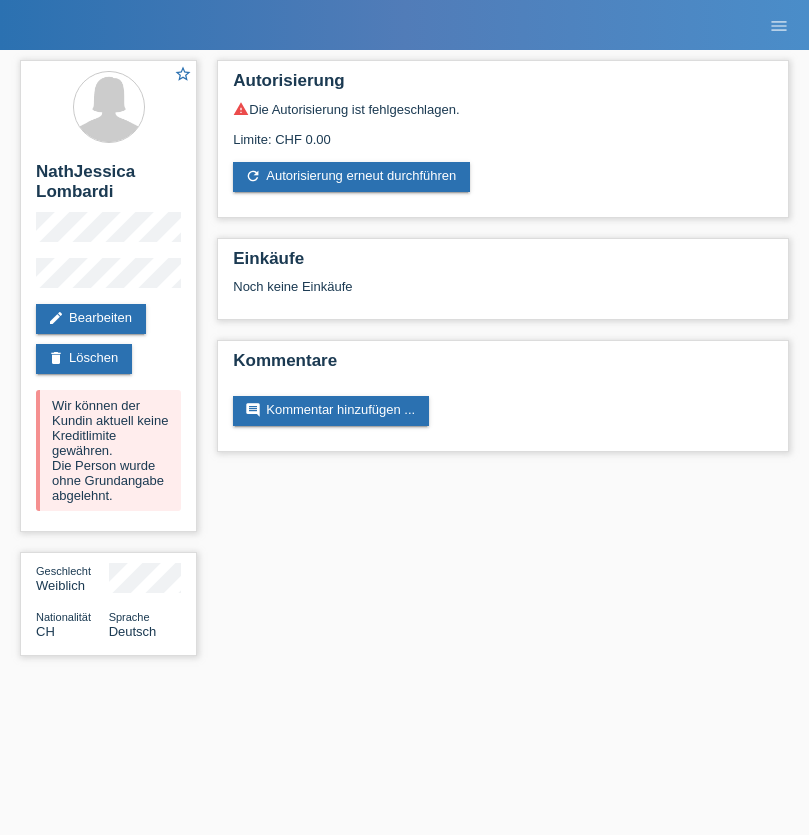 scroll, scrollTop: 0, scrollLeft: 0, axis: both 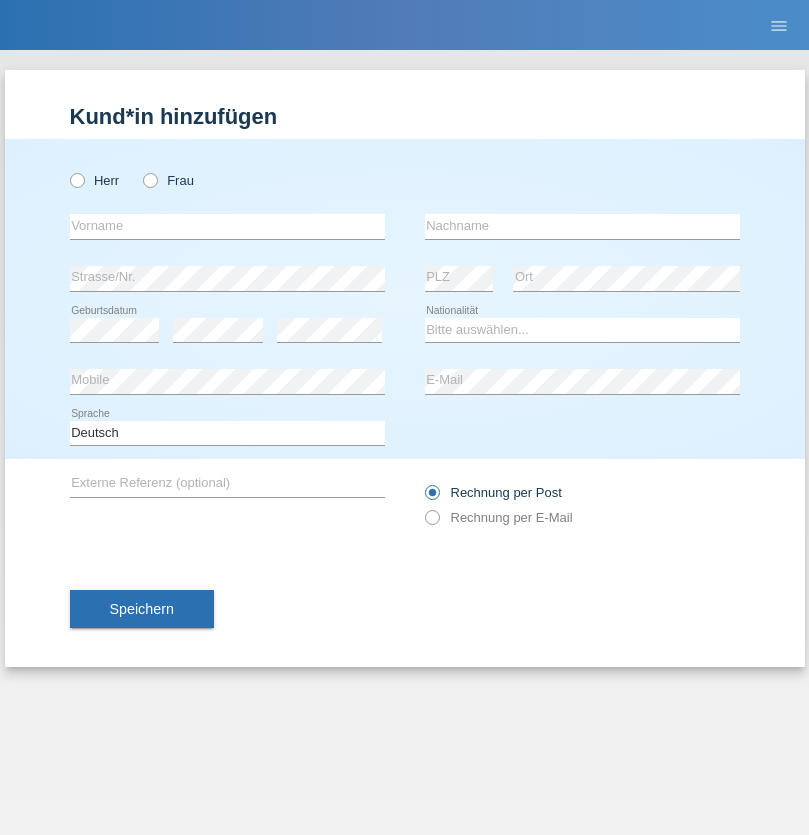 radio on "true" 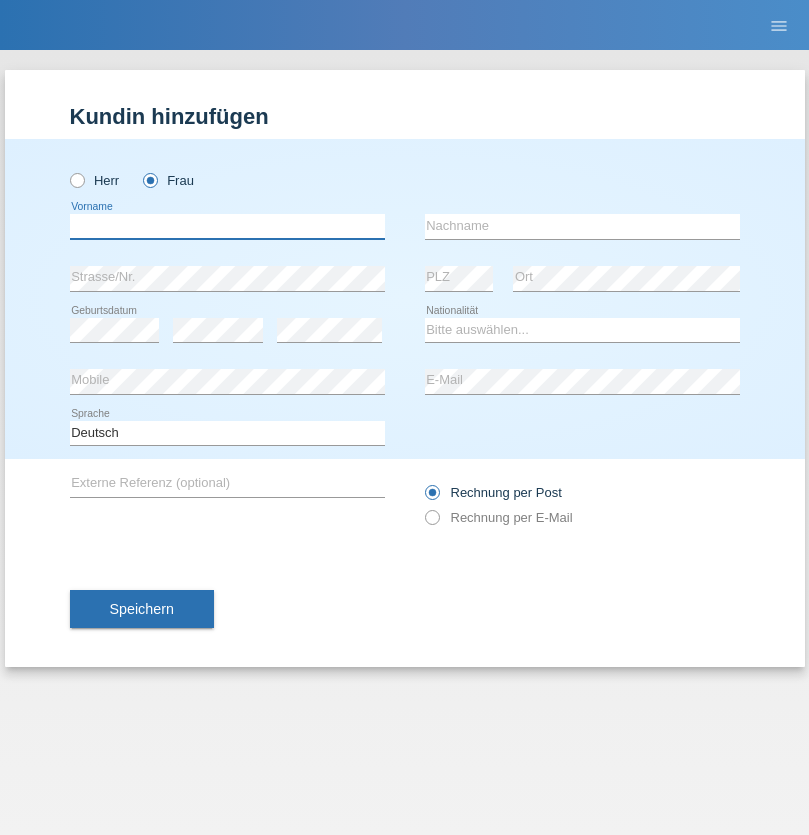 click at bounding box center (227, 226) 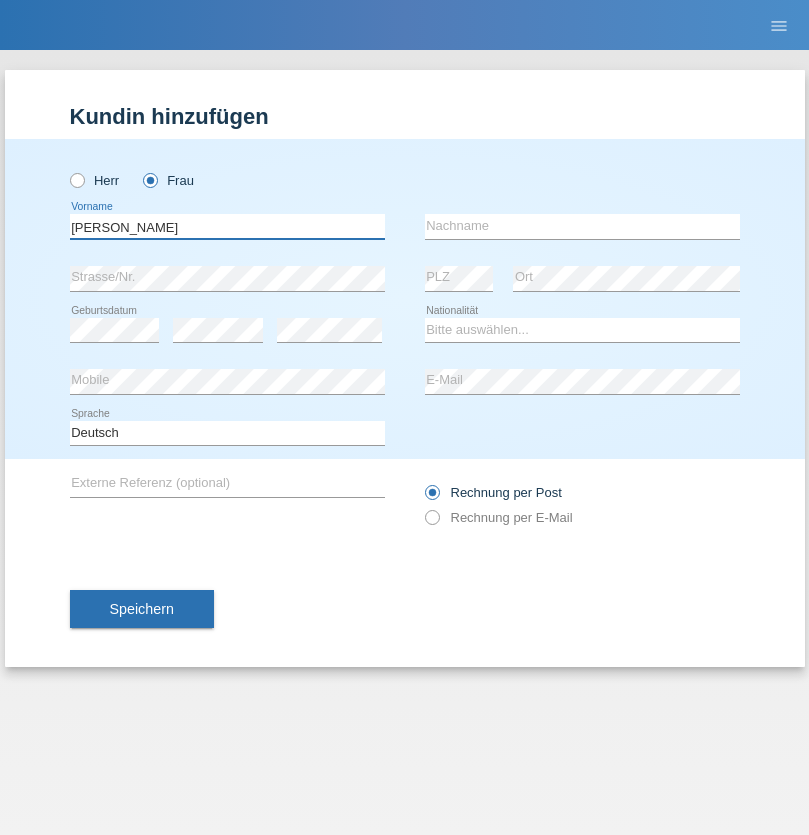 type on "Nathalie" 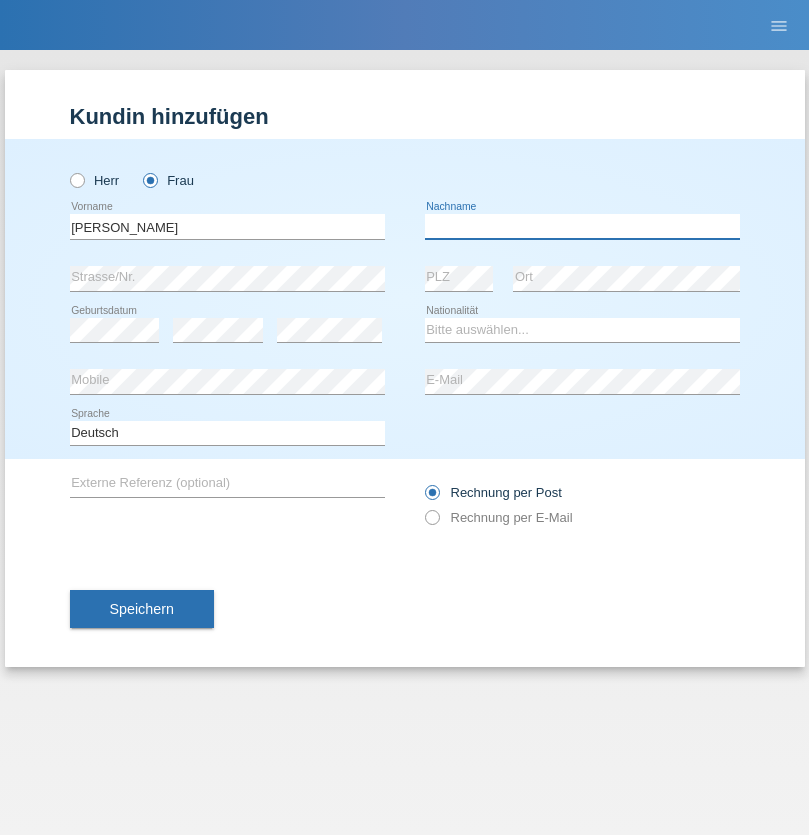 click at bounding box center (582, 226) 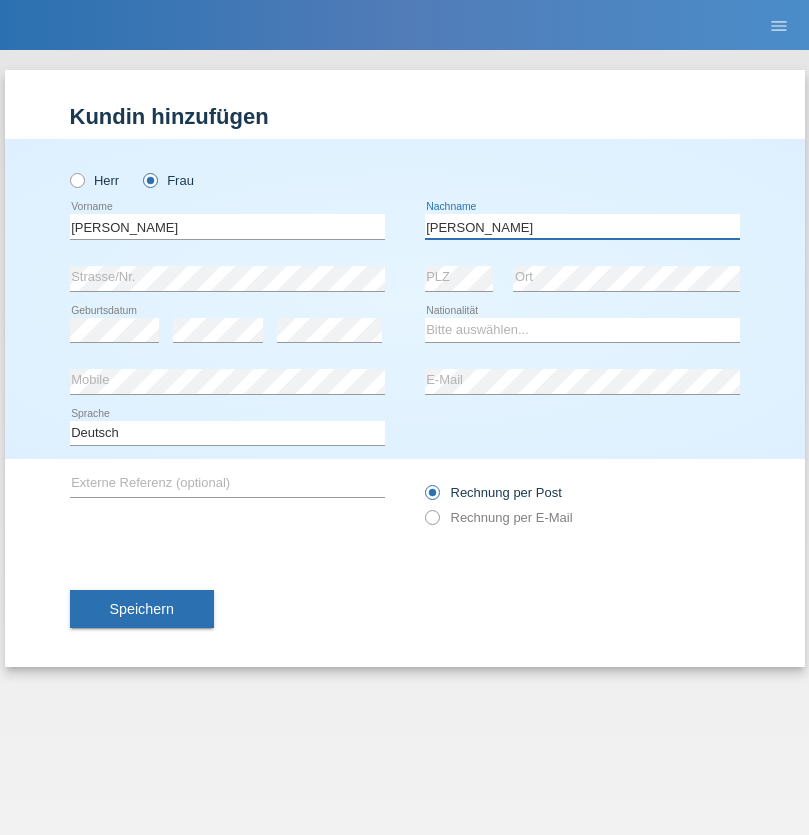 type on "[PERSON_NAME]" 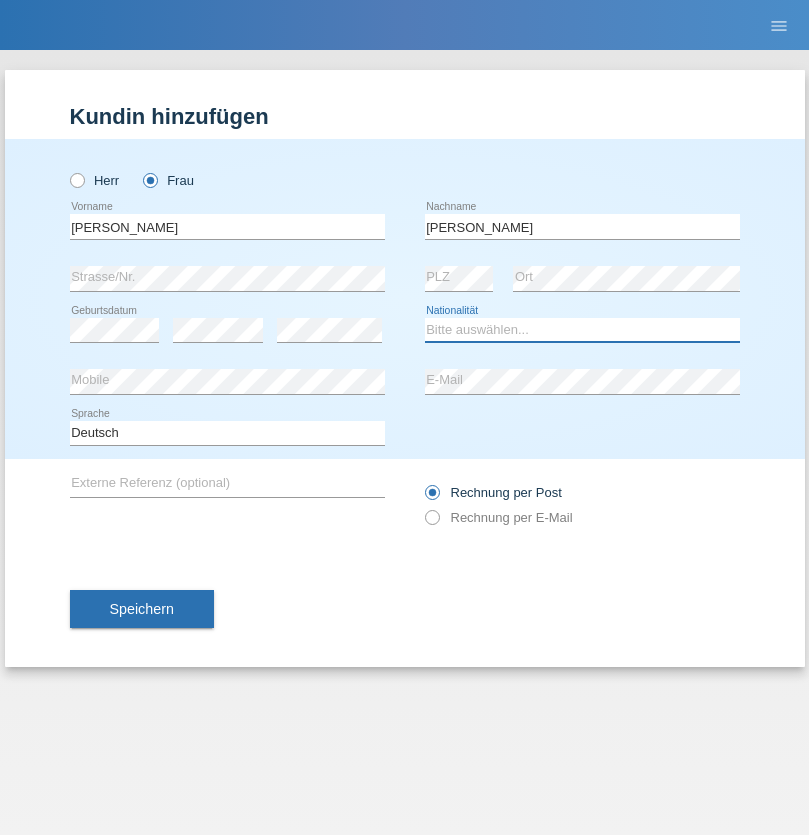 select on "CH" 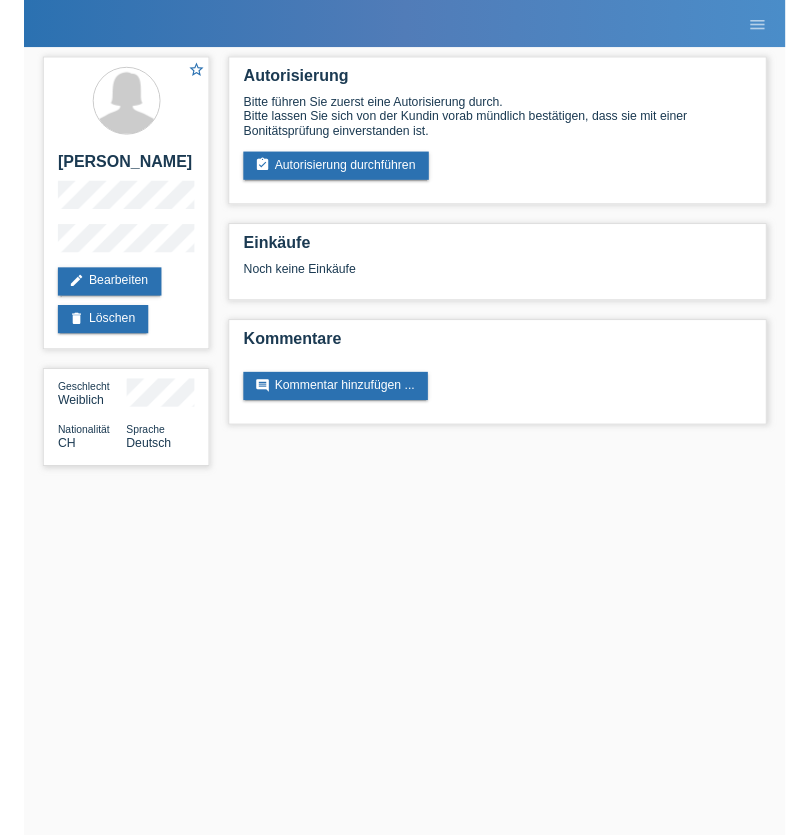 scroll, scrollTop: 0, scrollLeft: 0, axis: both 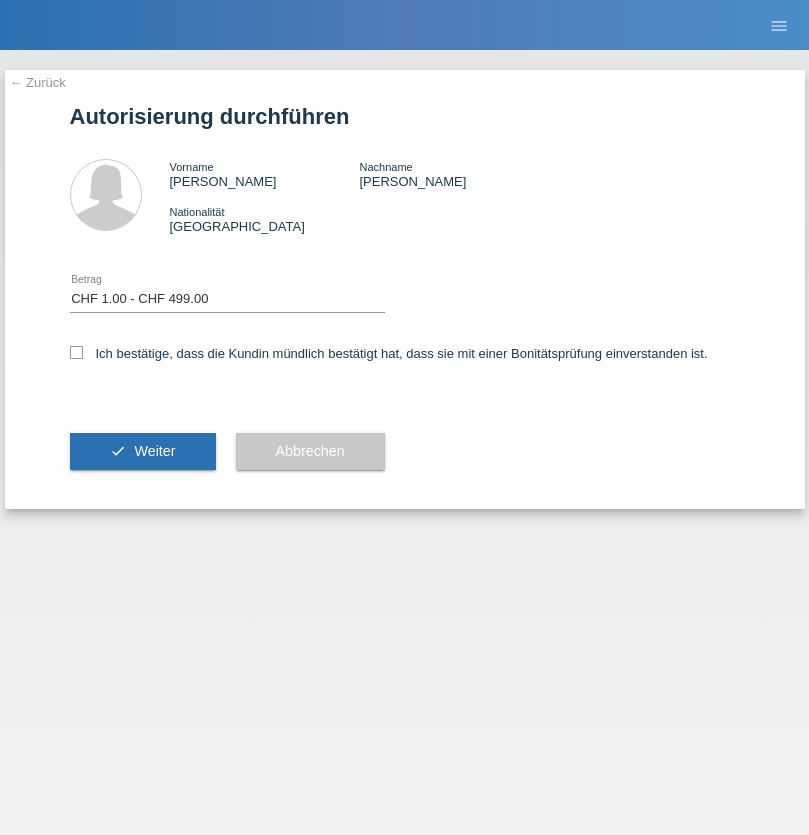 select on "1" 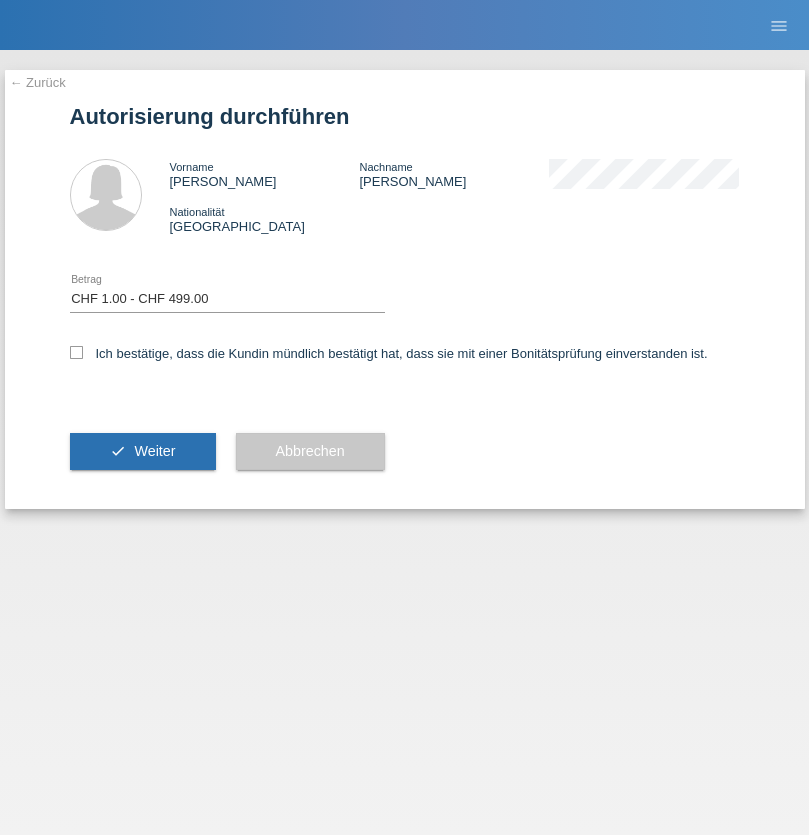 scroll, scrollTop: 0, scrollLeft: 0, axis: both 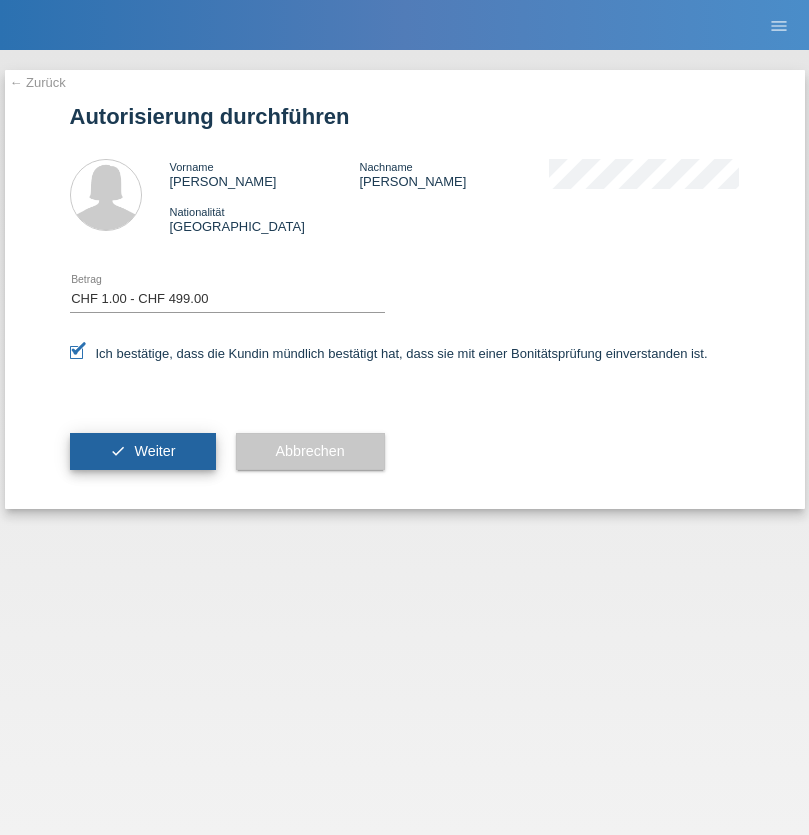 click on "Weiter" at bounding box center (154, 451) 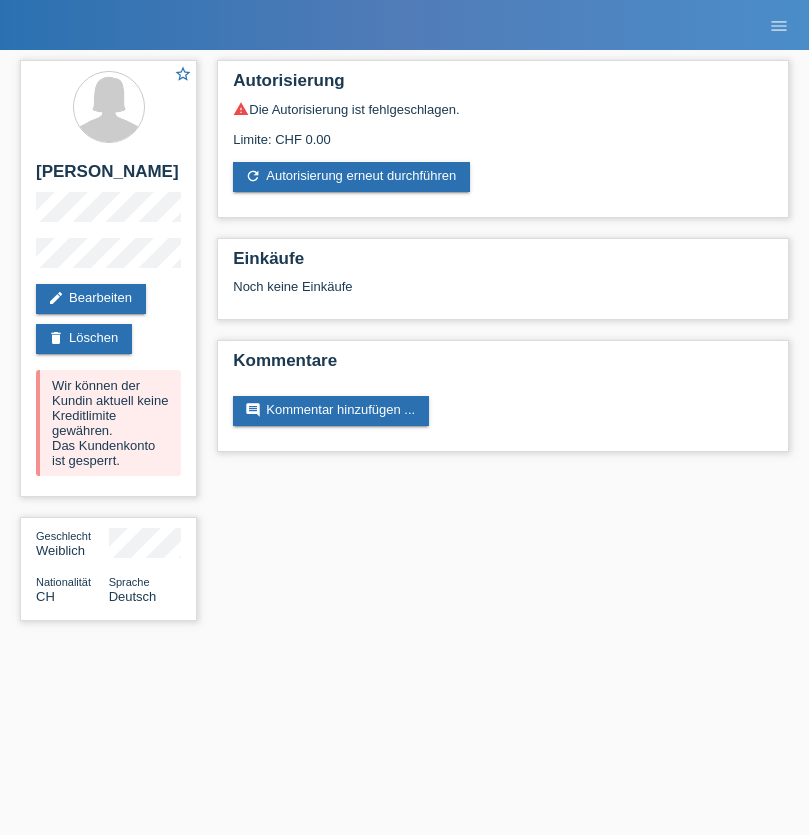 scroll, scrollTop: 0, scrollLeft: 0, axis: both 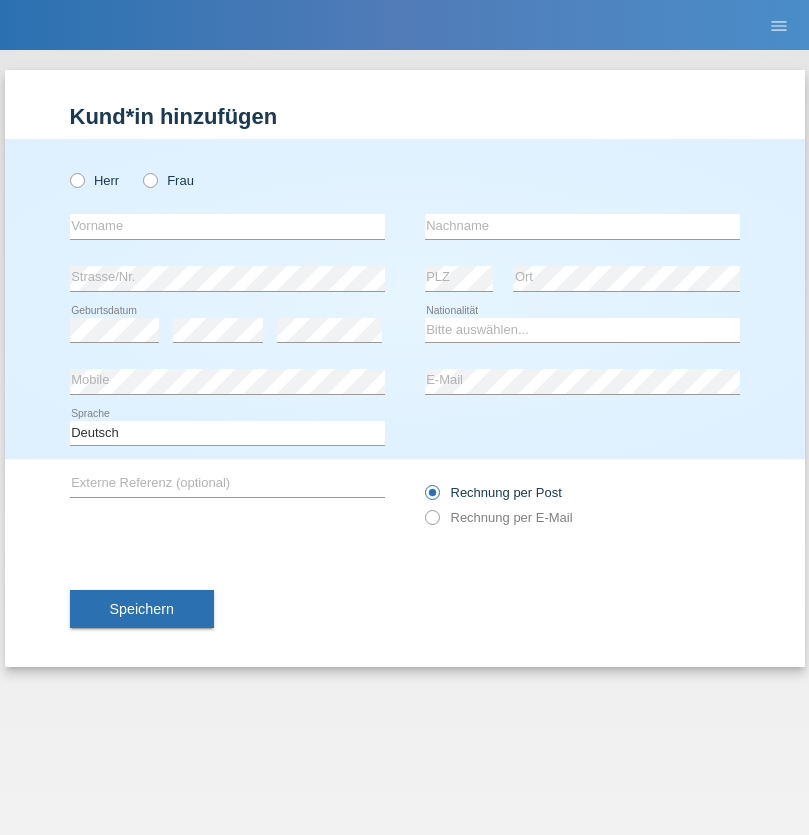 radio on "true" 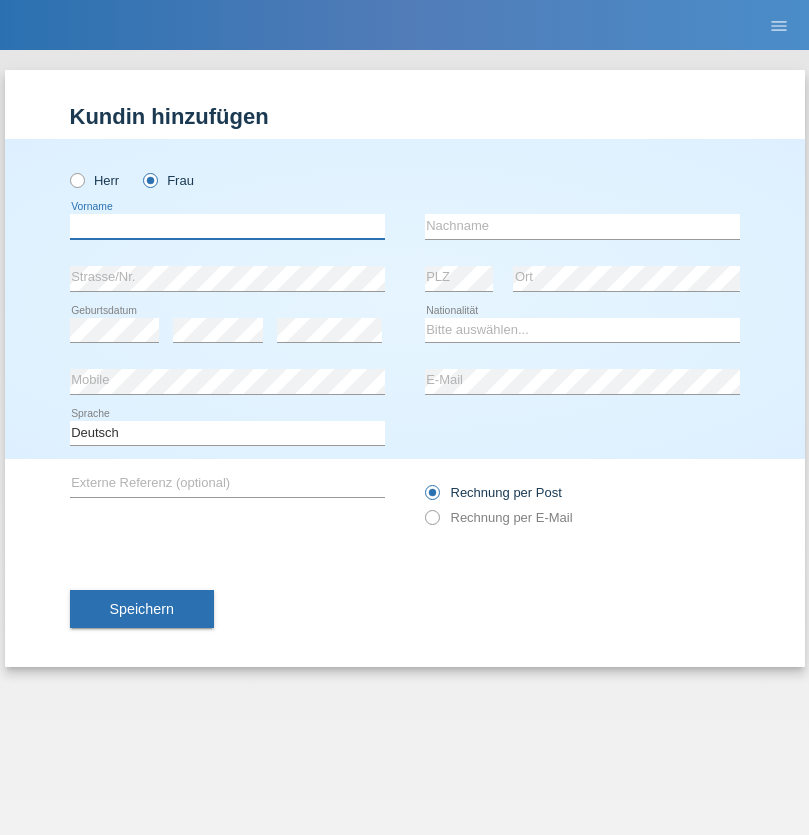 click at bounding box center [227, 226] 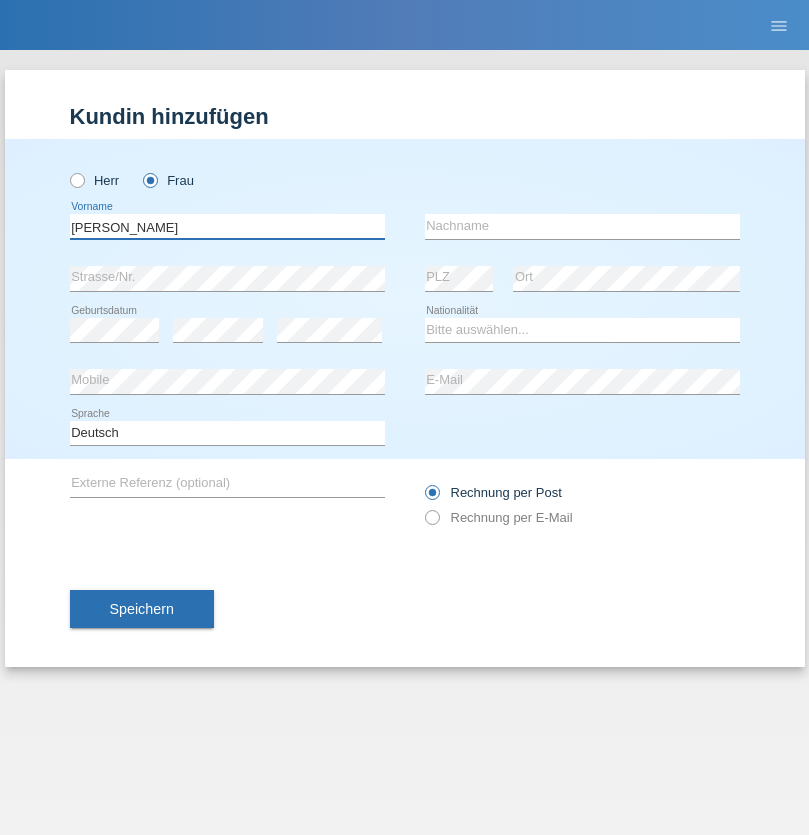 type on "[PERSON_NAME]" 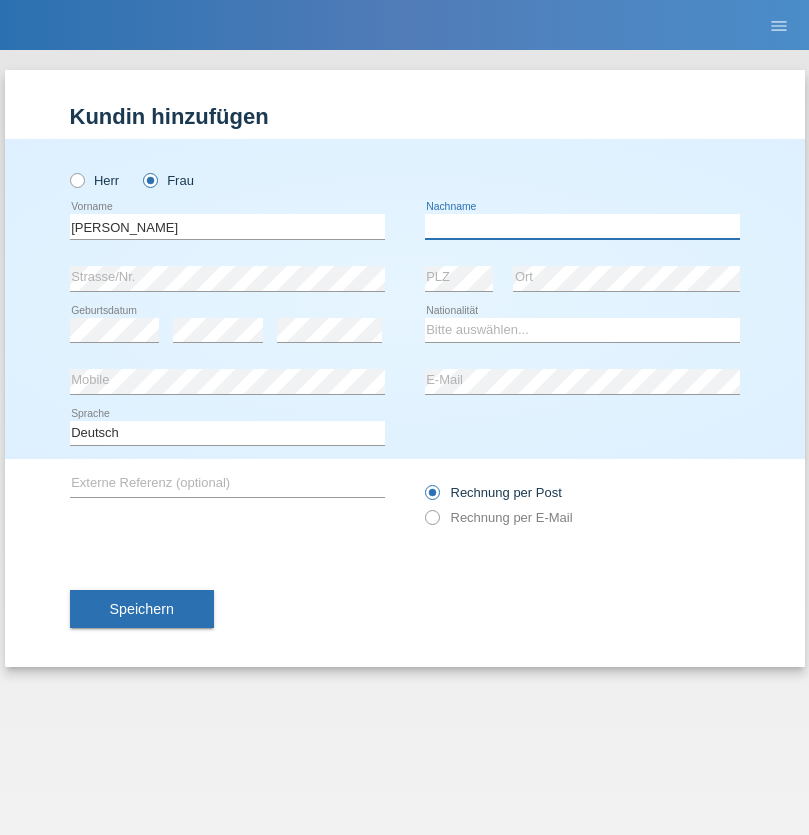 click at bounding box center (582, 226) 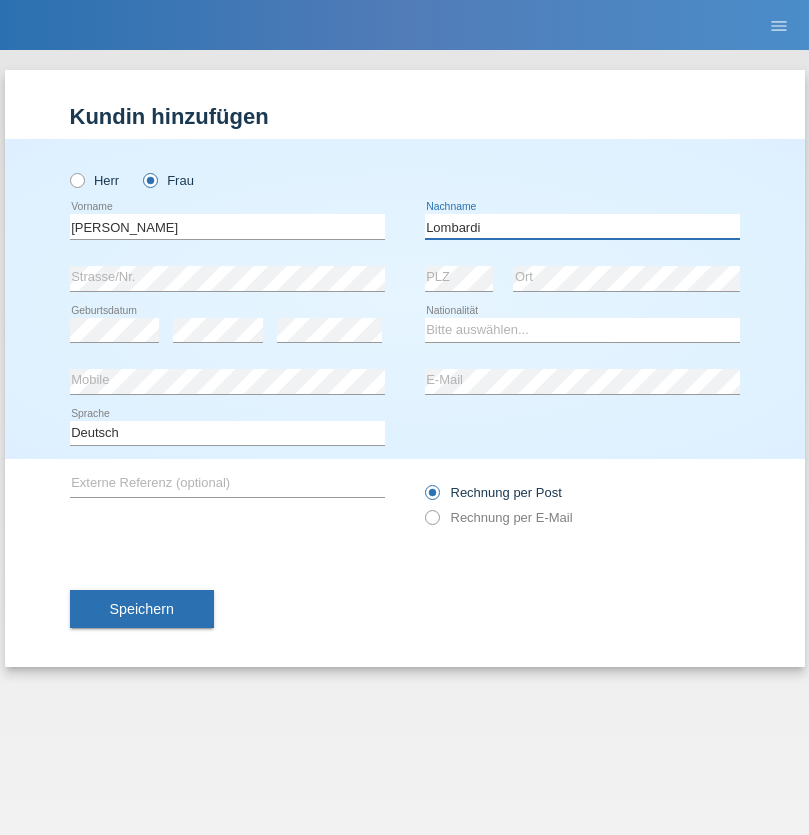 type on "Lombardi" 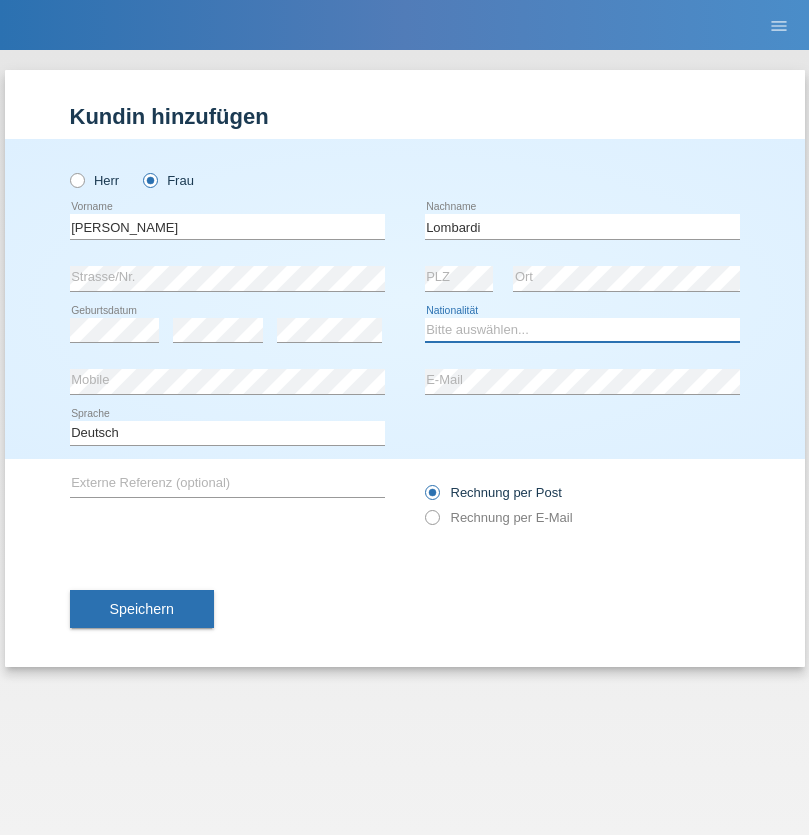 select on "CH" 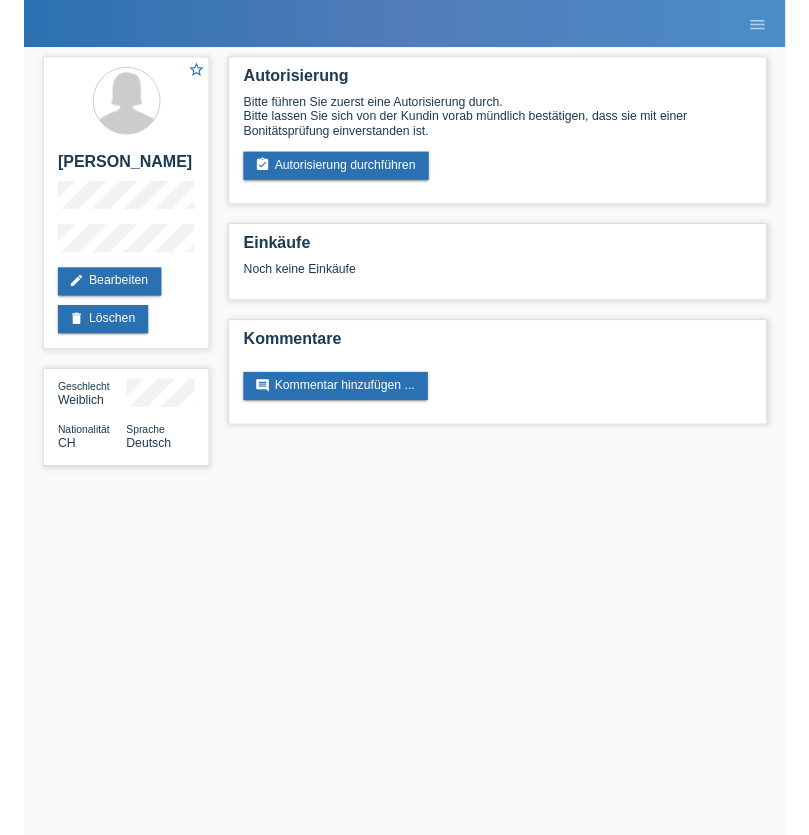 scroll, scrollTop: 0, scrollLeft: 0, axis: both 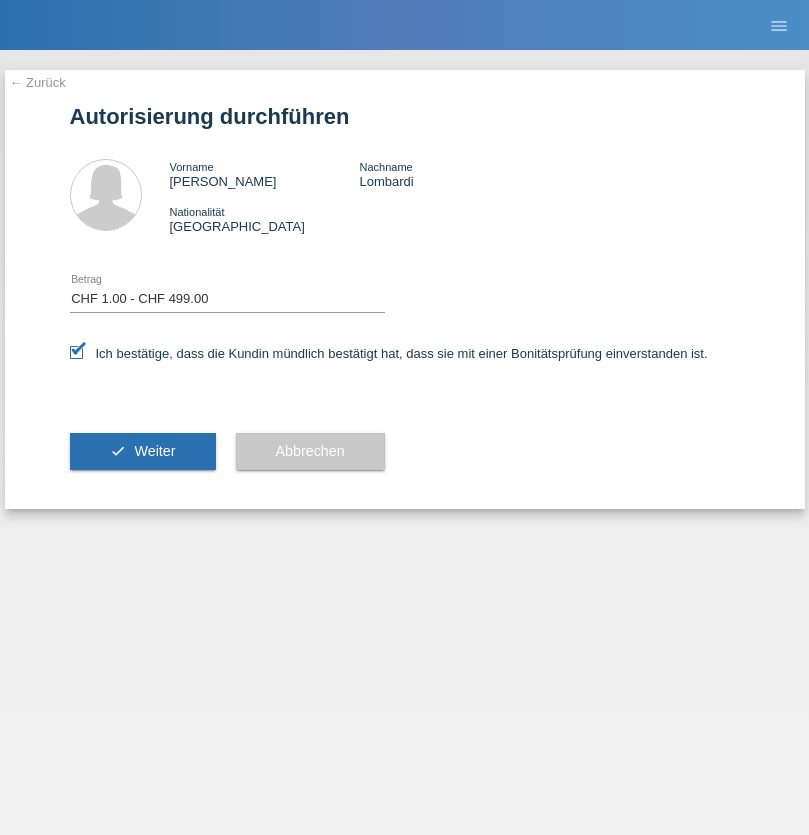 select on "1" 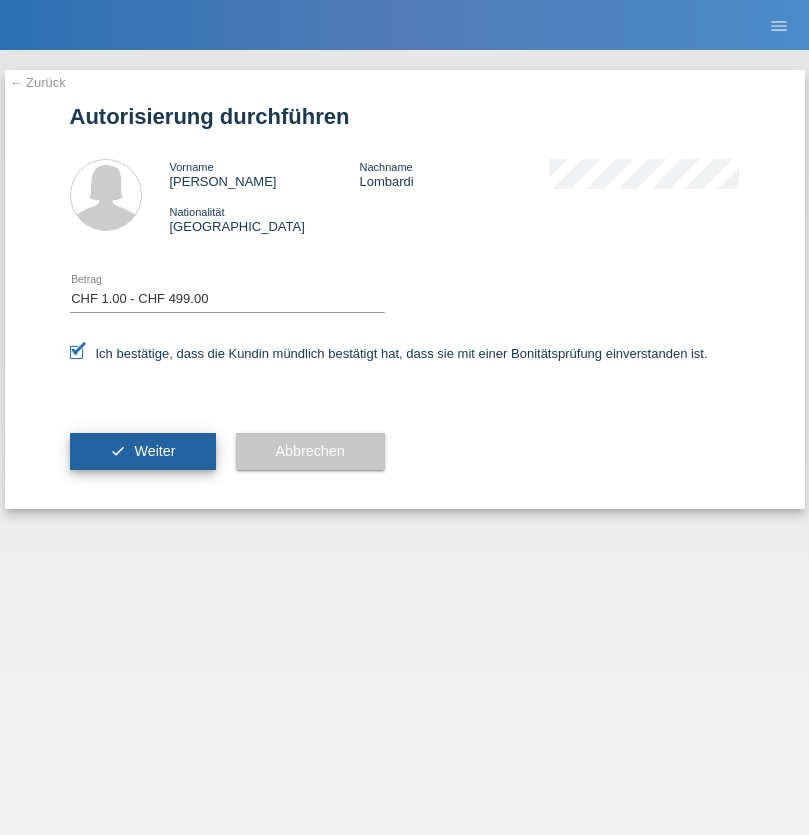 click on "Weiter" at bounding box center (154, 451) 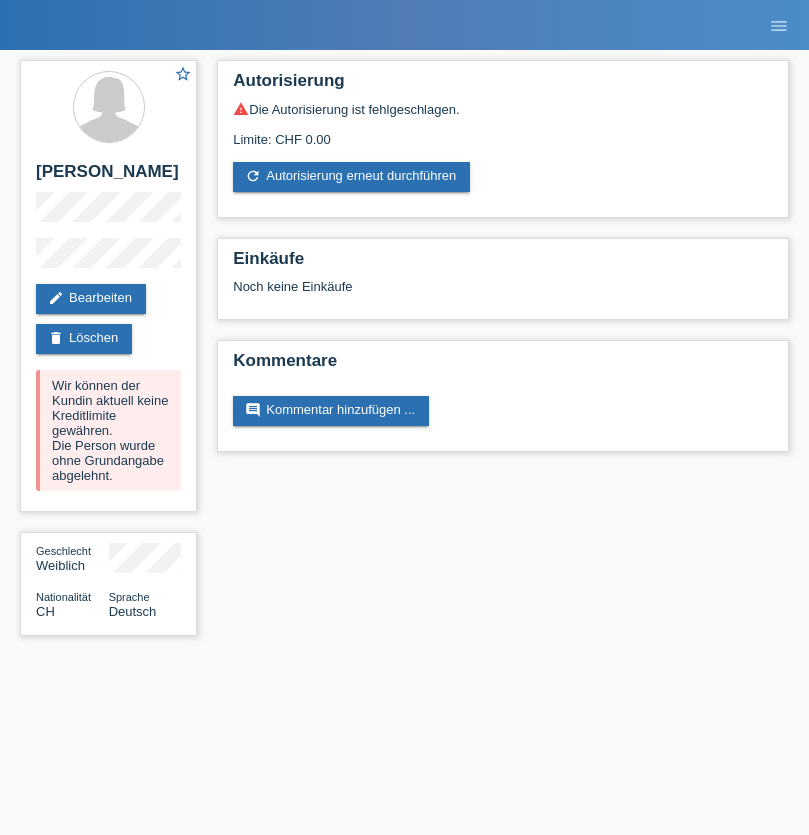 scroll, scrollTop: 0, scrollLeft: 0, axis: both 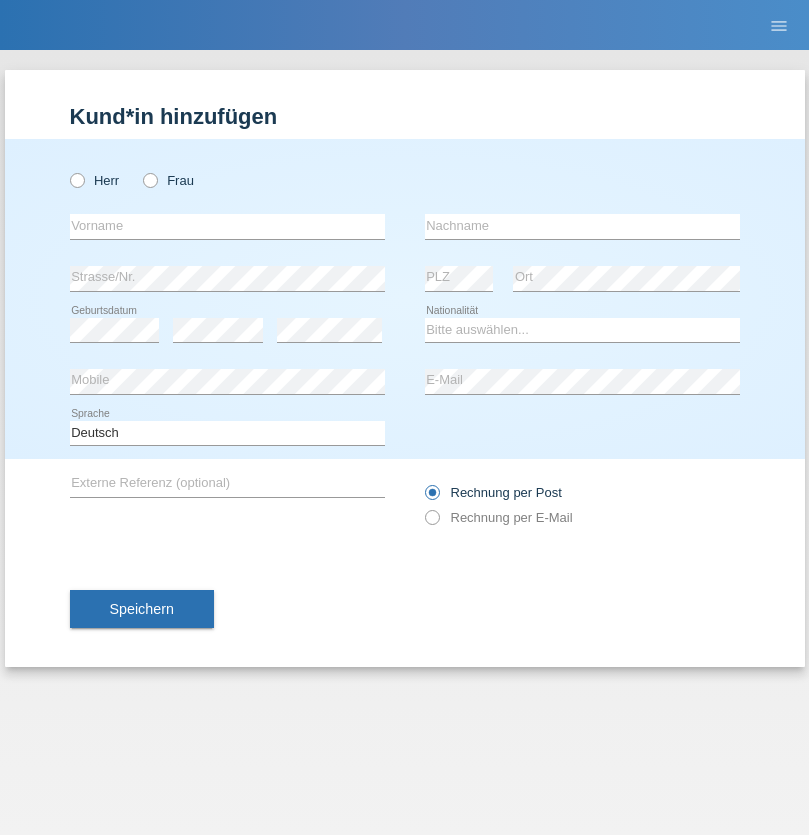 radio on "true" 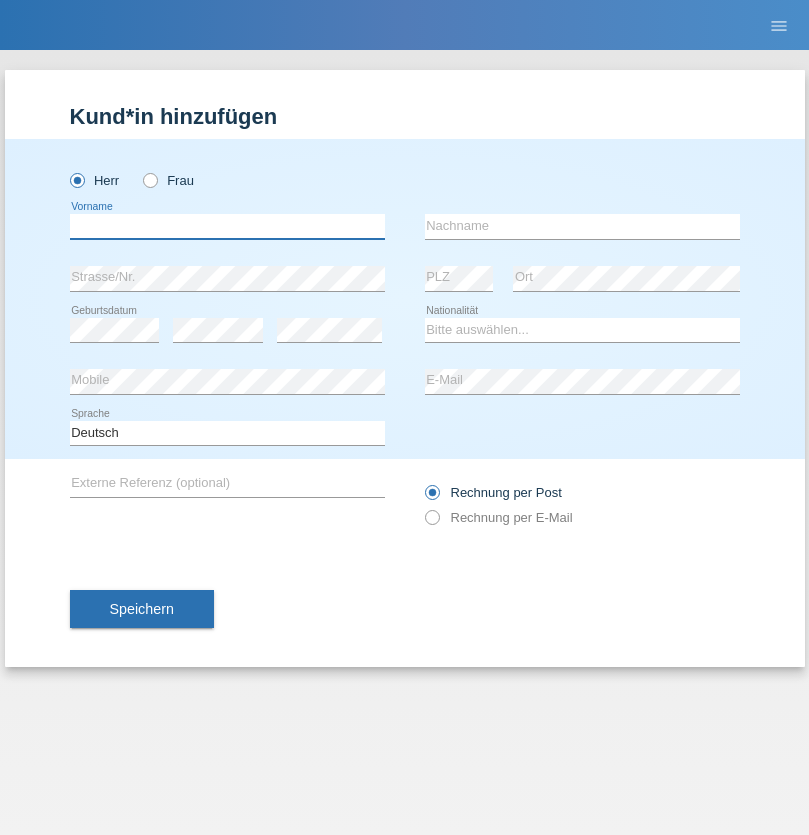 click at bounding box center (227, 226) 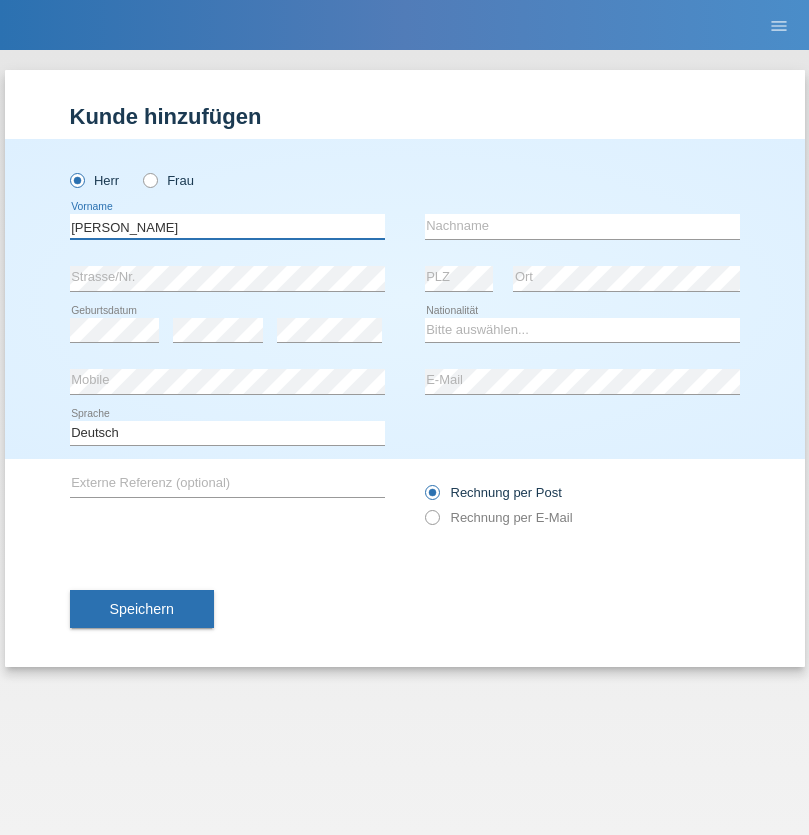 type on "[PERSON_NAME]" 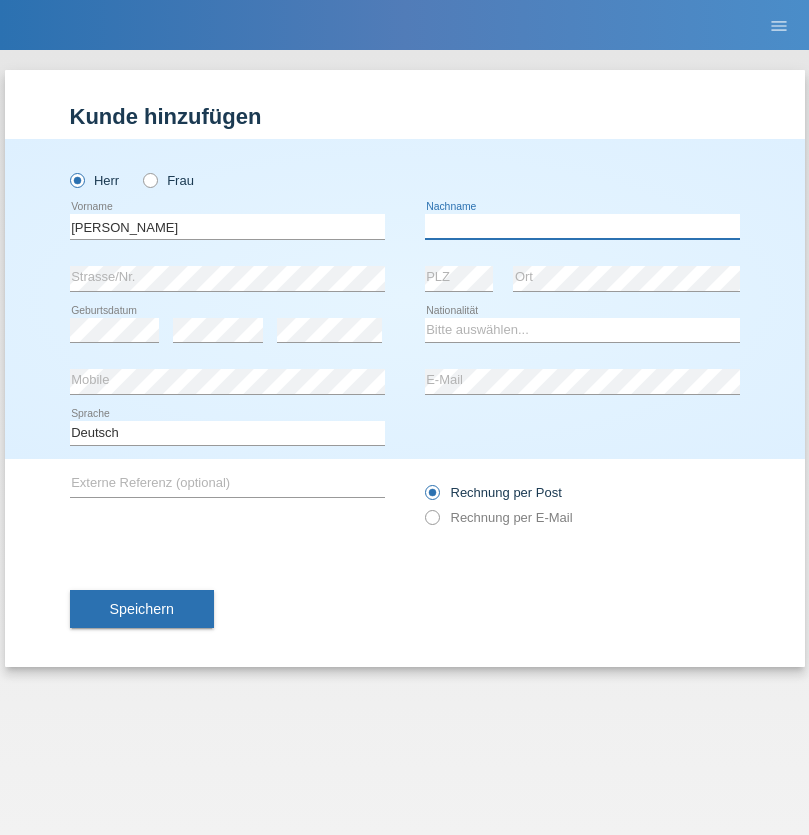 click at bounding box center [582, 226] 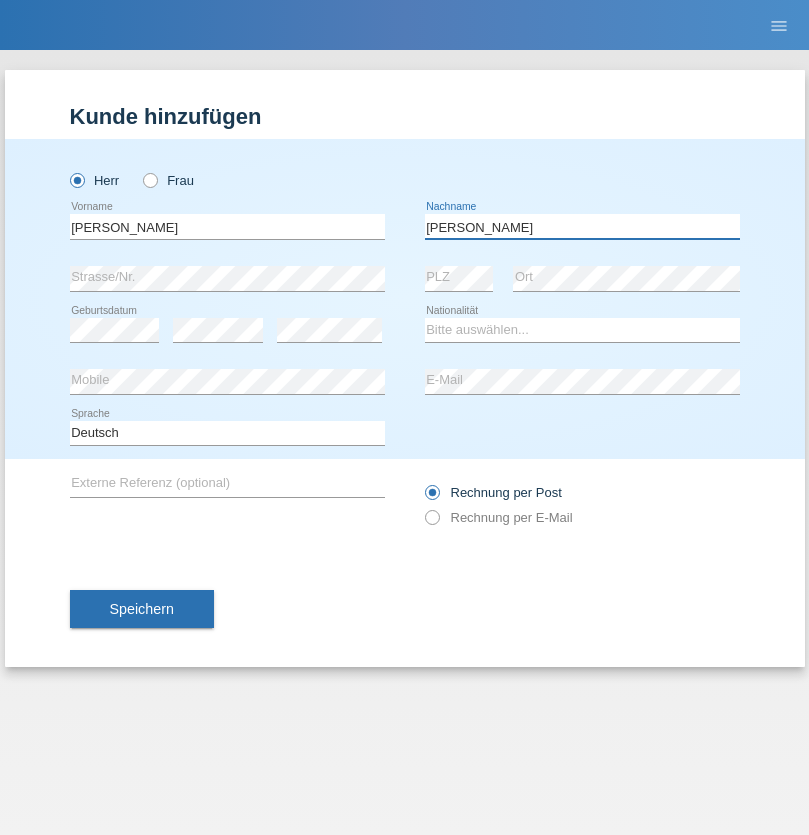 type on "[PERSON_NAME]" 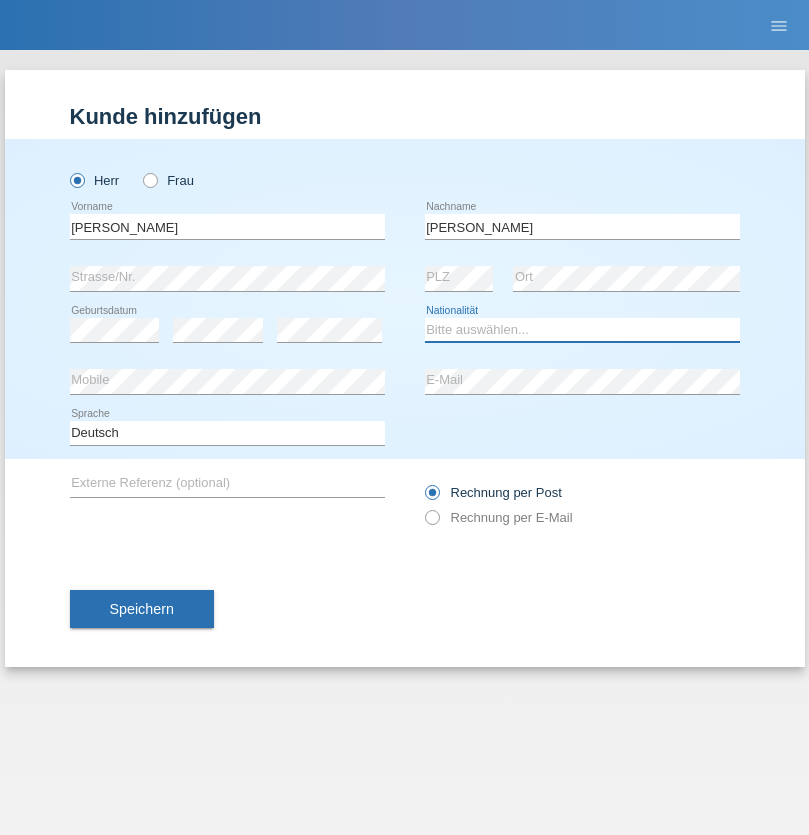 select on "BG" 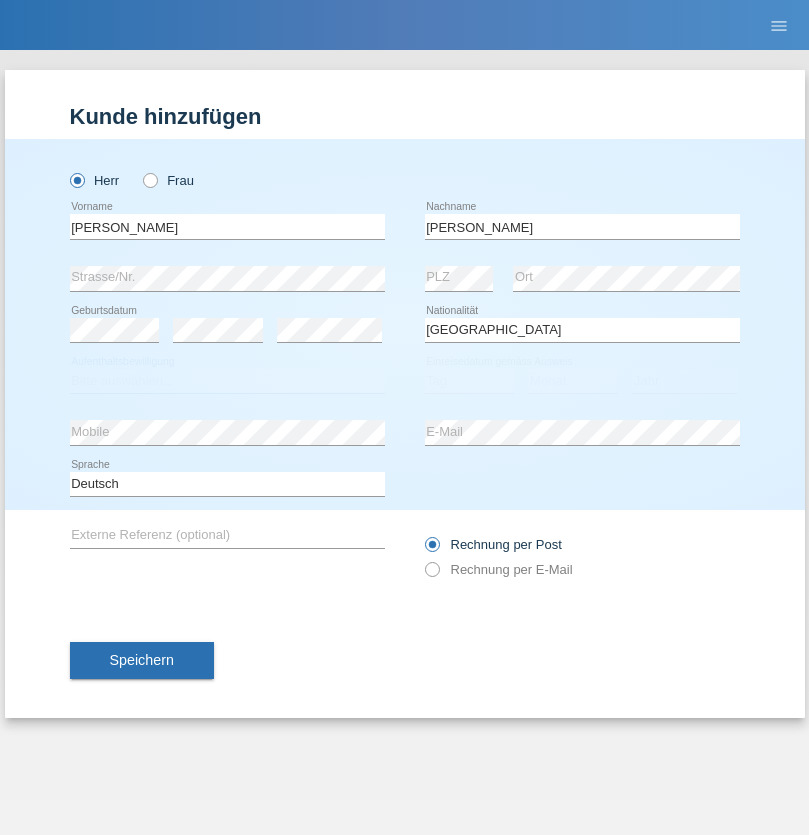 select on "C" 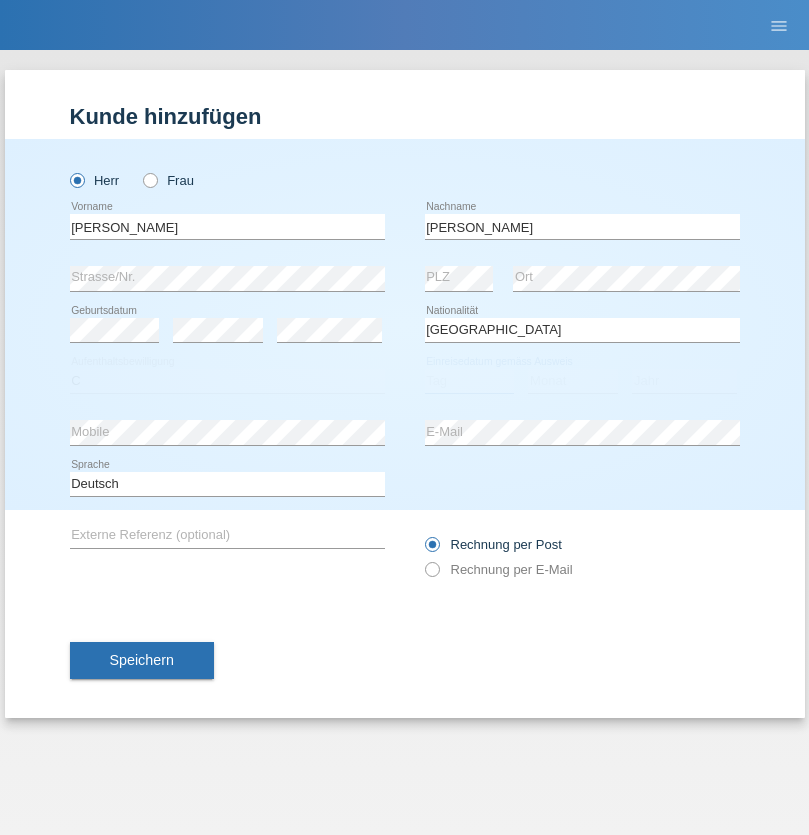 select on "16" 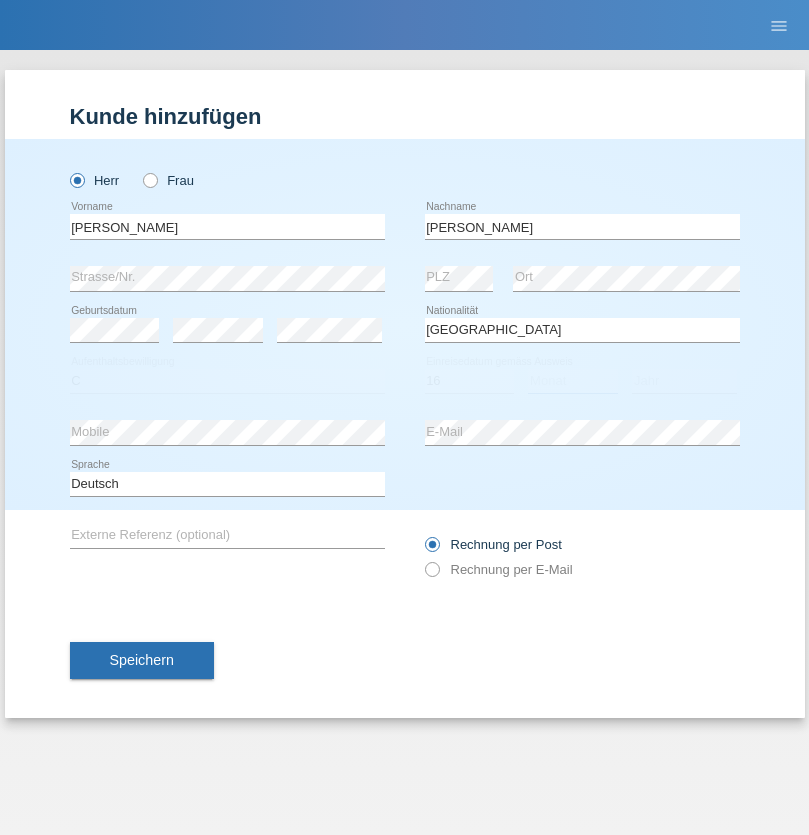 select on "12" 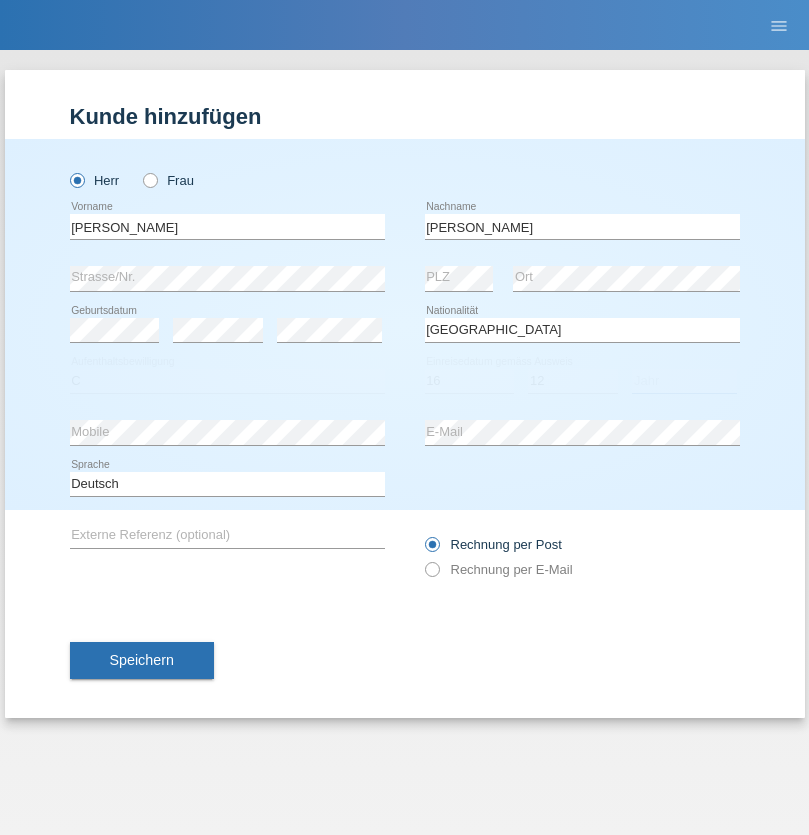 select on "1985" 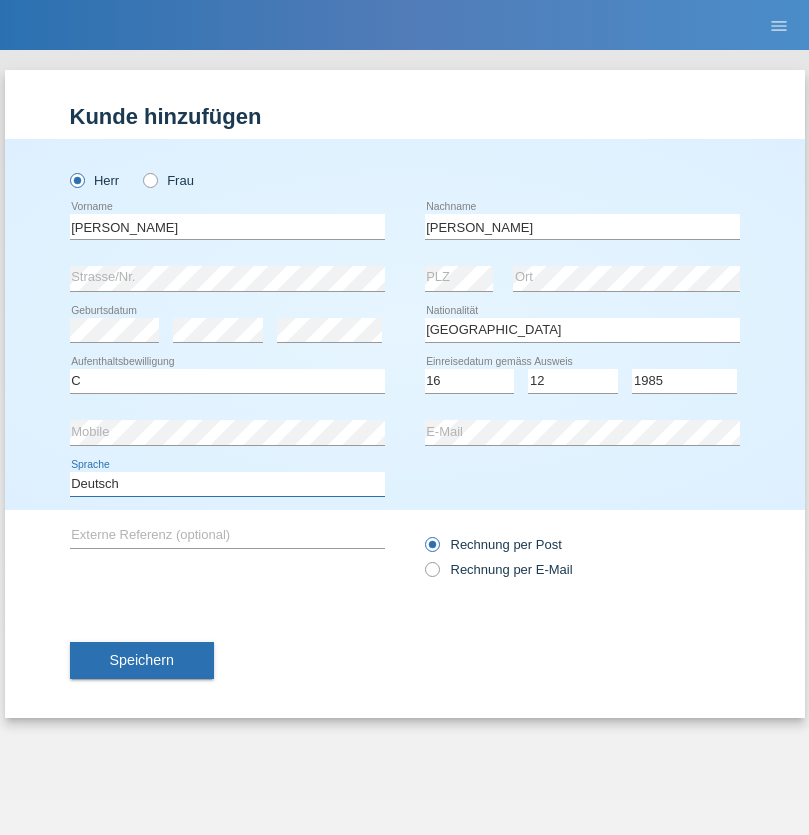 select on "en" 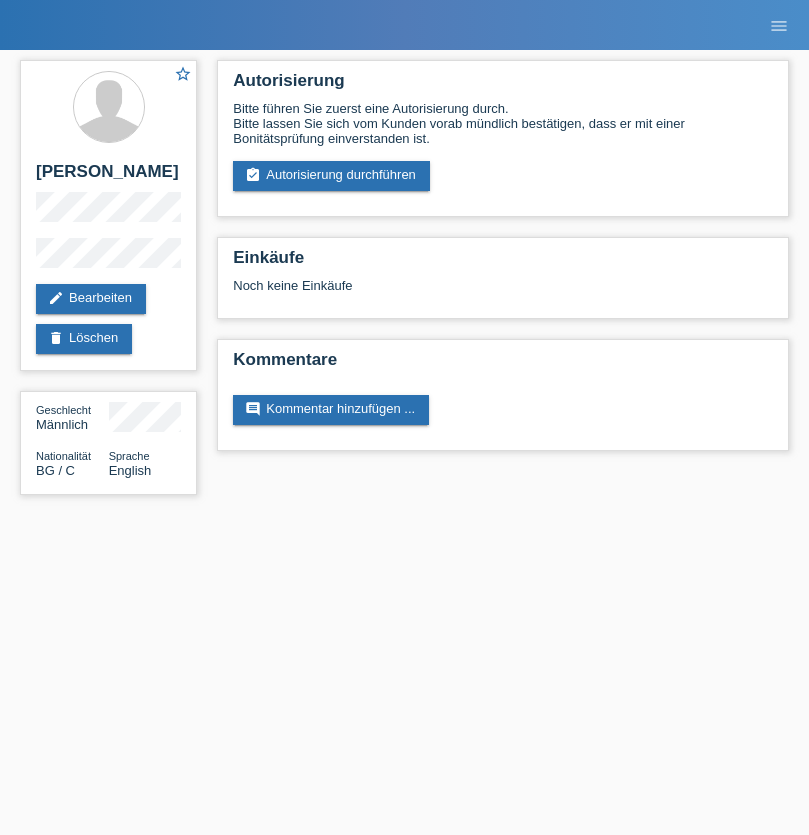 scroll, scrollTop: 0, scrollLeft: 0, axis: both 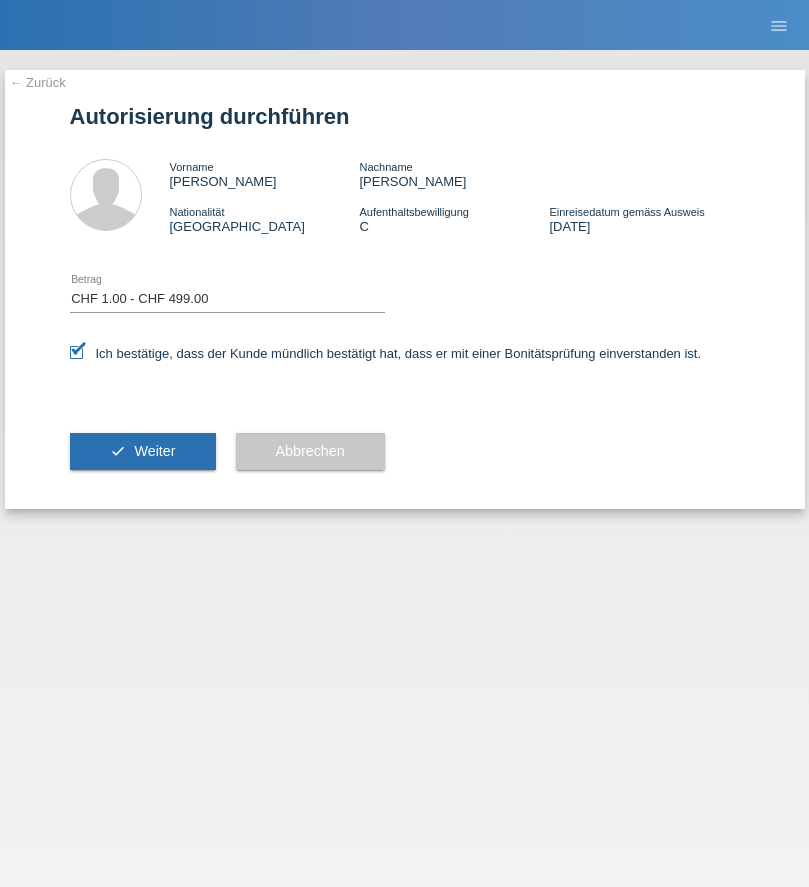 select on "1" 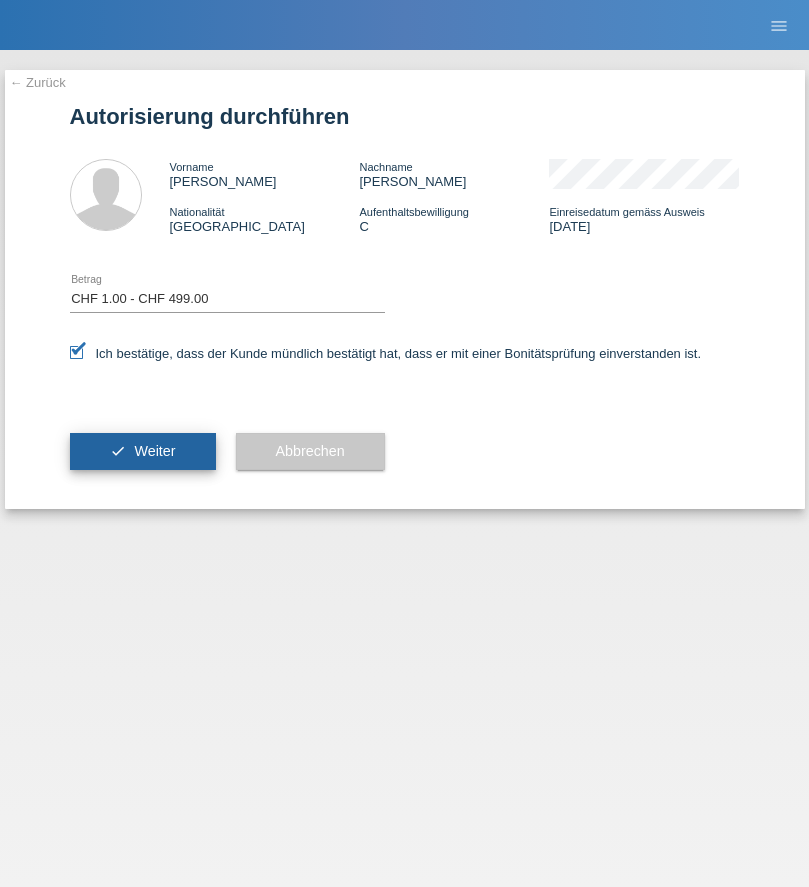 click on "Weiter" at bounding box center (154, 451) 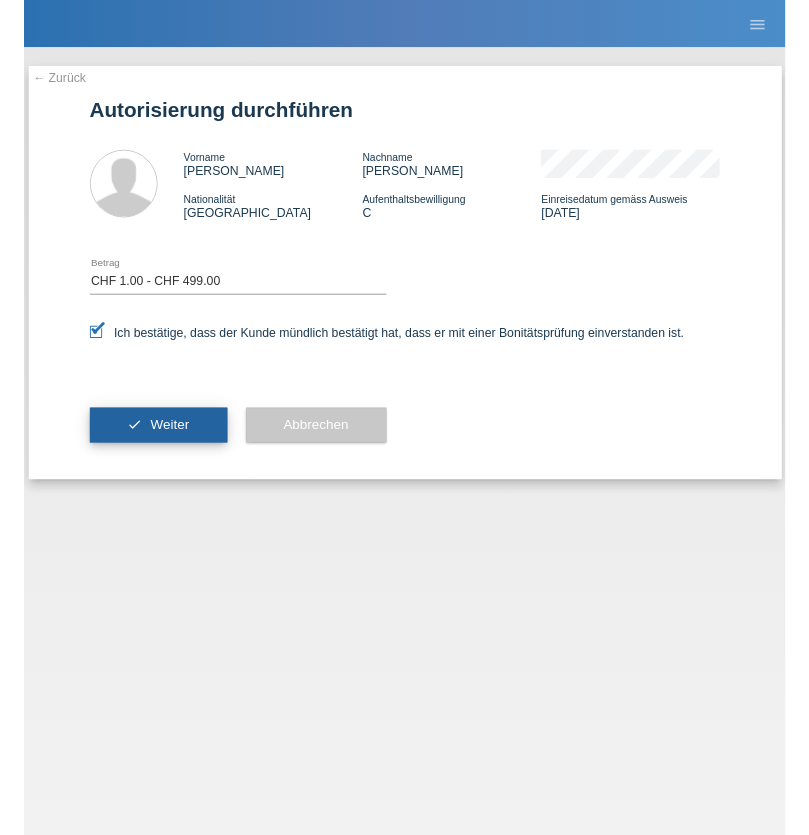 scroll, scrollTop: 0, scrollLeft: 0, axis: both 